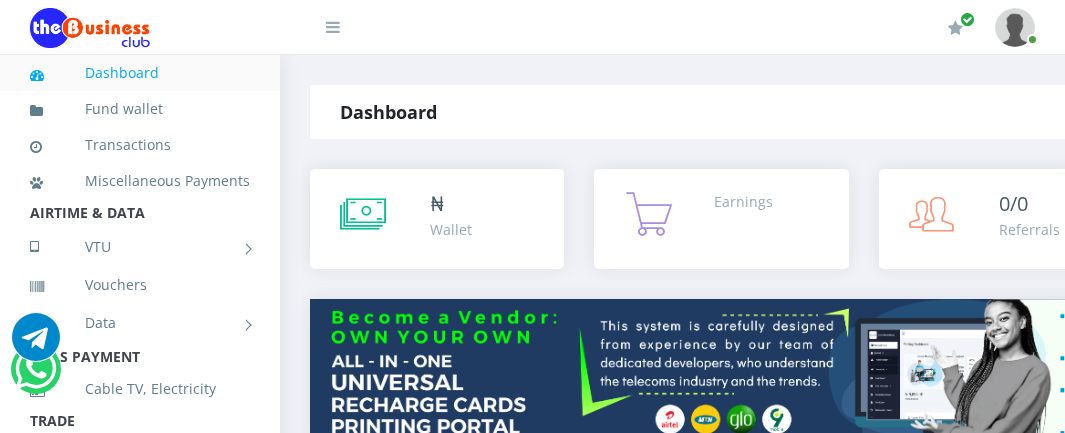select on "Glo" 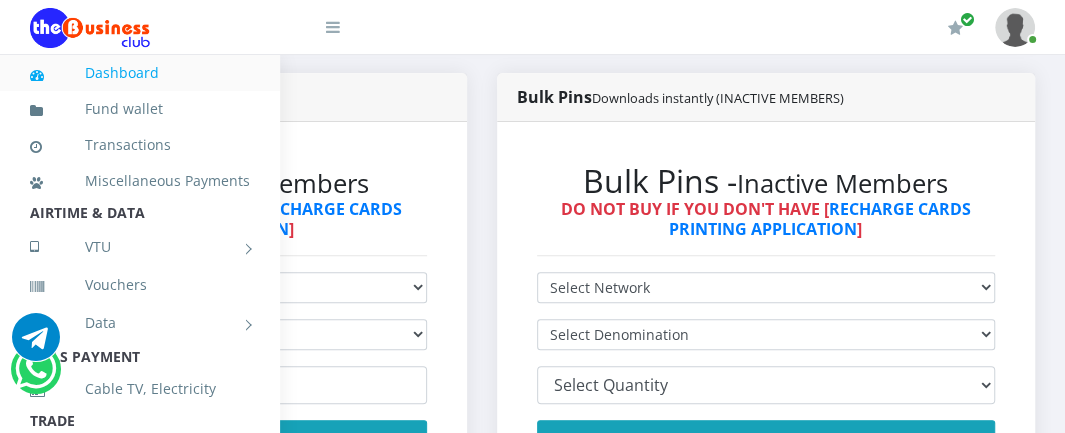 scroll, scrollTop: 0, scrollLeft: 0, axis: both 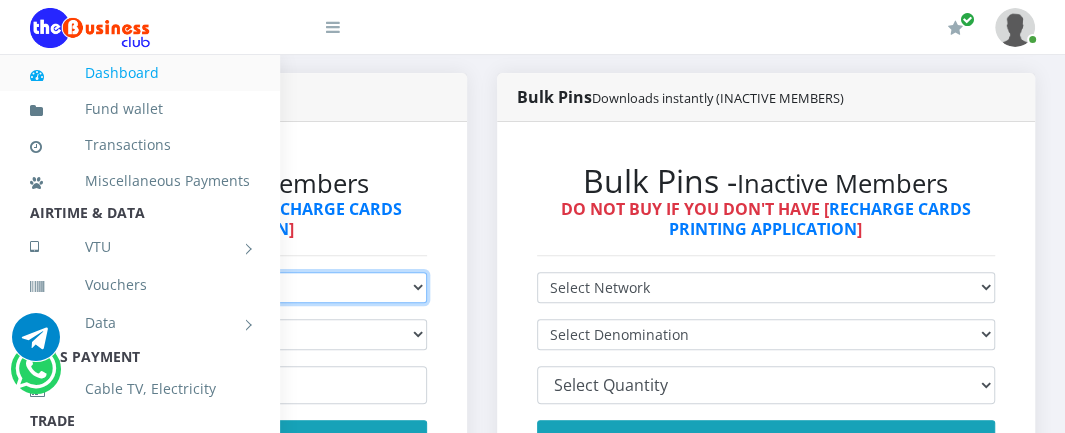 click on "Select Network
MTN
Globacom
9Mobile
Airtel" at bounding box center (197, 287) 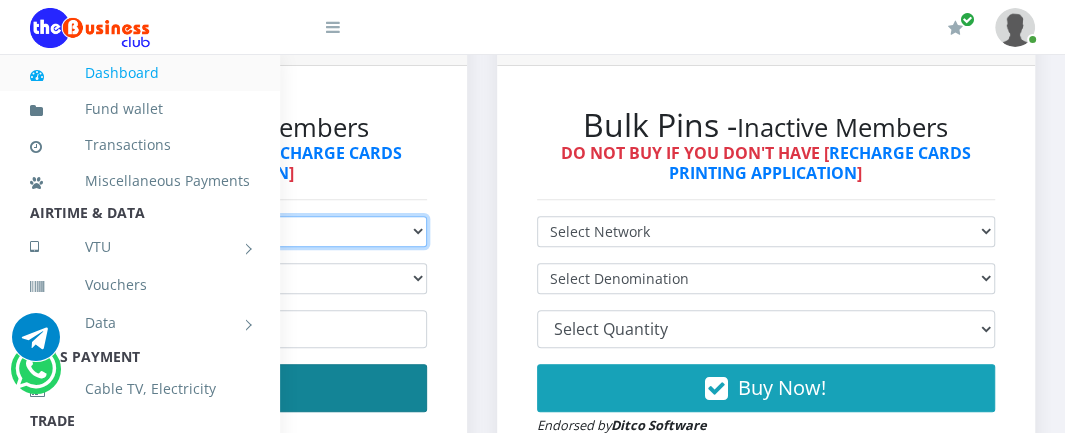 scroll, scrollTop: 600, scrollLeft: 418, axis: both 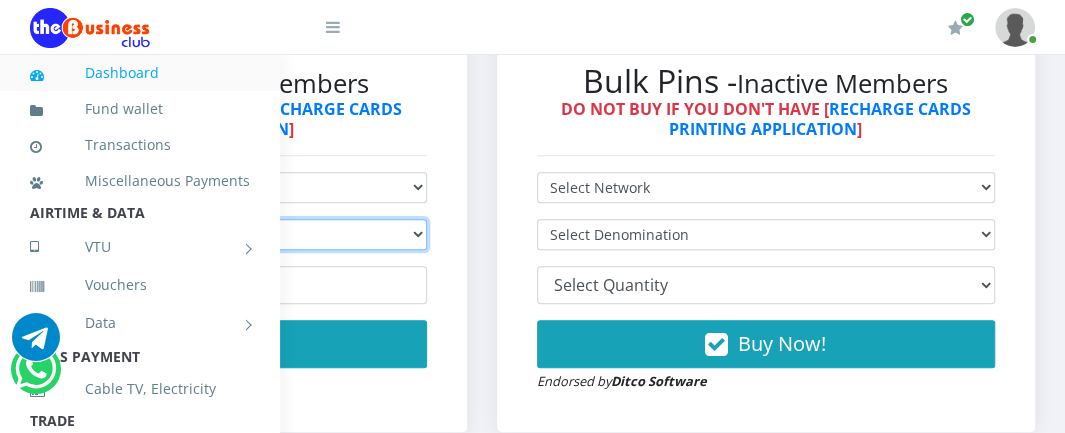 click on "Select Denomination" at bounding box center (197, 234) 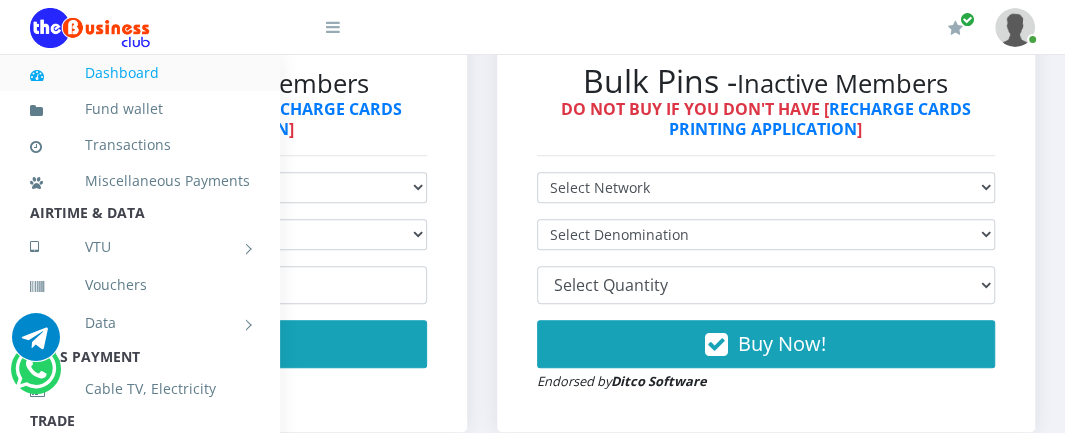 click on "Bulk Pins -  Active Members
DO NOT BUY IF YOU DON'T HAVE [ RECHARGE CARDS PRINTING APPLICATION ]
Select Network
MTN
Globacom
9Mobile
Airtel
Select Denomination
Buy Now!" at bounding box center [197, 227] 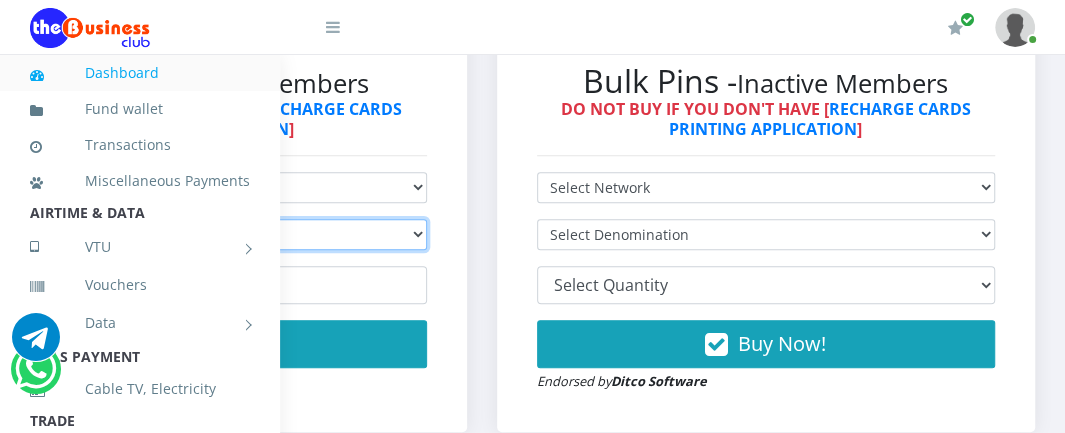 click on "Select Denomination" at bounding box center (197, 234) 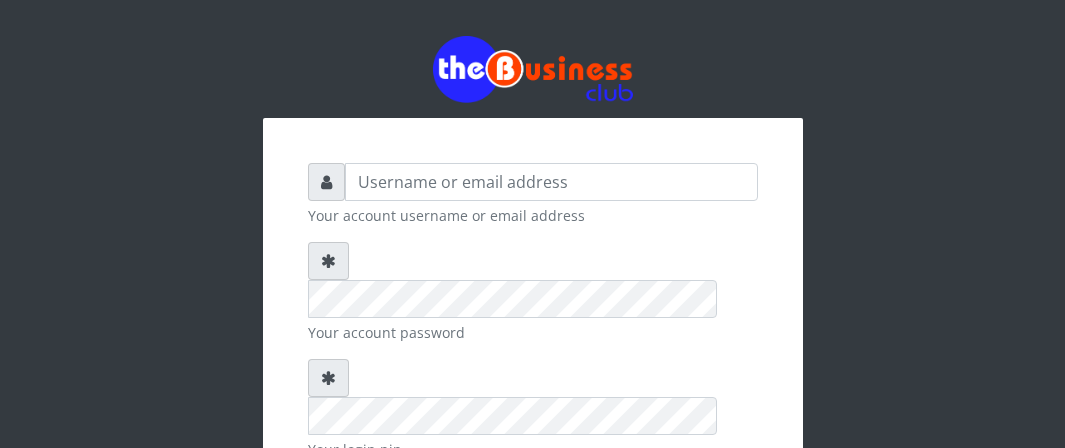 scroll, scrollTop: 0, scrollLeft: 0, axis: both 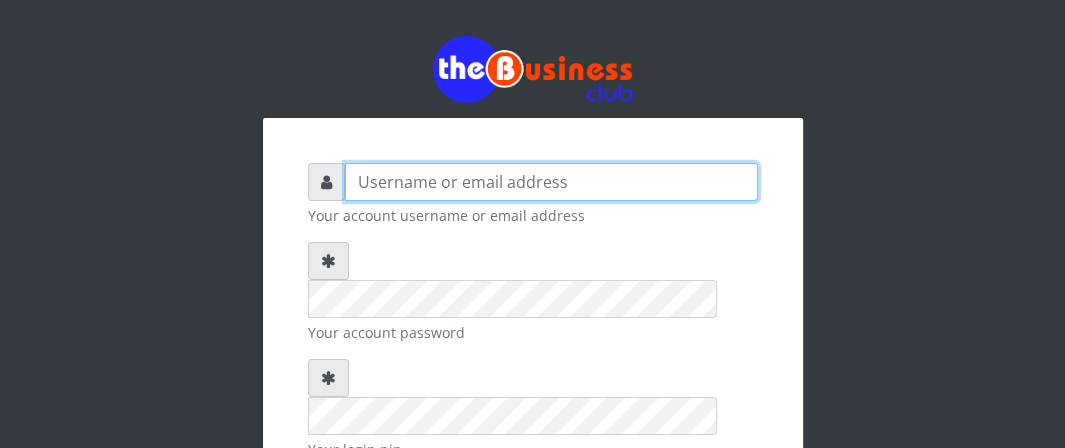 type on "[LAST]" 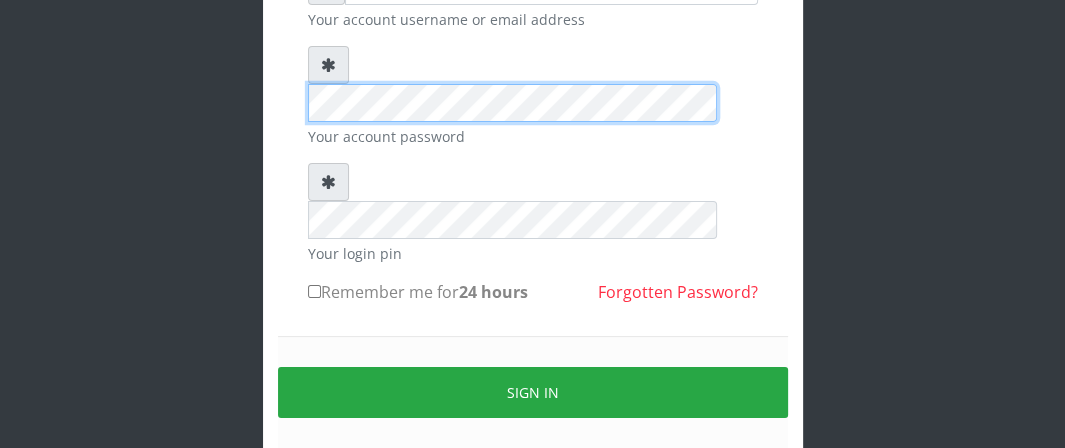 scroll, scrollTop: 200, scrollLeft: 0, axis: vertical 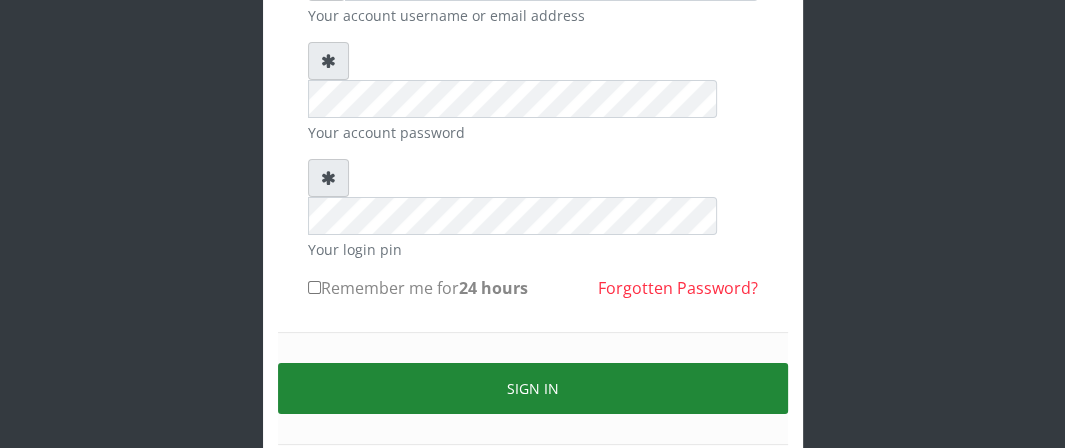 click on "Sign in" at bounding box center (533, 388) 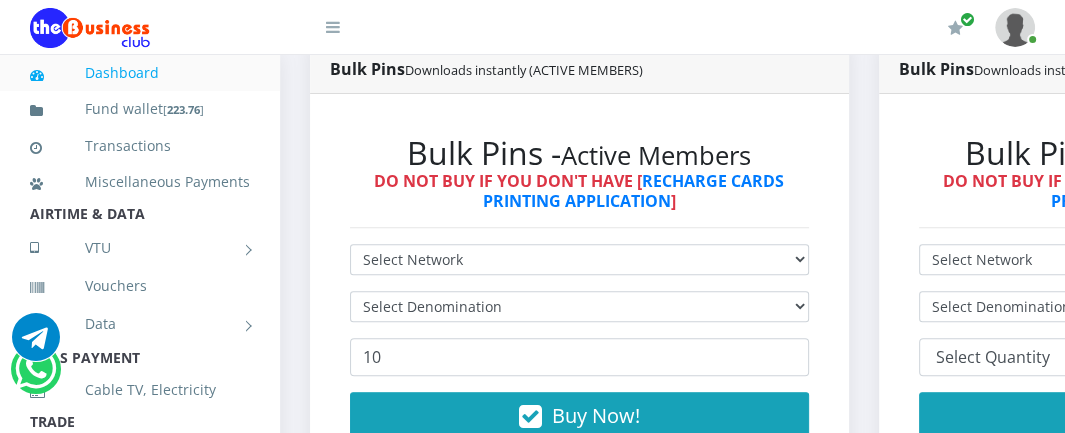 scroll, scrollTop: 510, scrollLeft: 0, axis: vertical 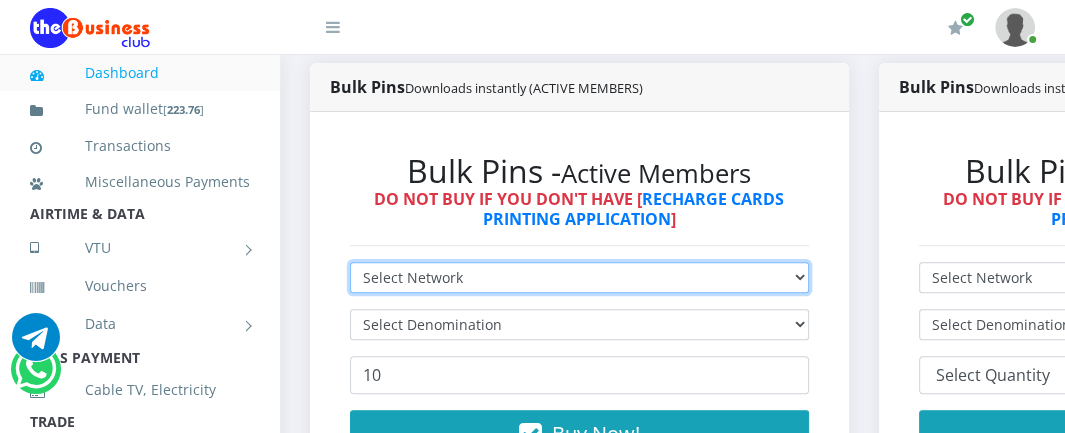click on "Select Network
MTN
Globacom
9Mobile
Airtel" at bounding box center (579, 277) 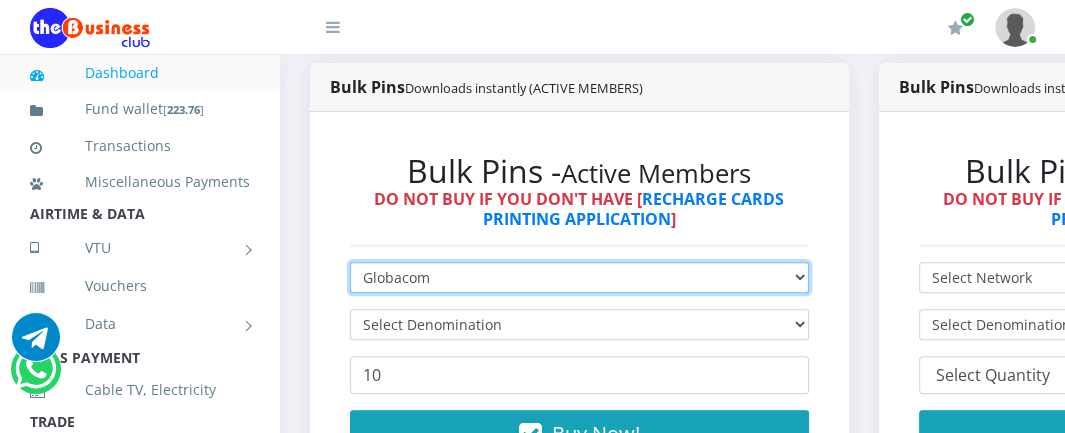 click on "Select Network
MTN
Globacom
9Mobile
Airtel" at bounding box center [579, 277] 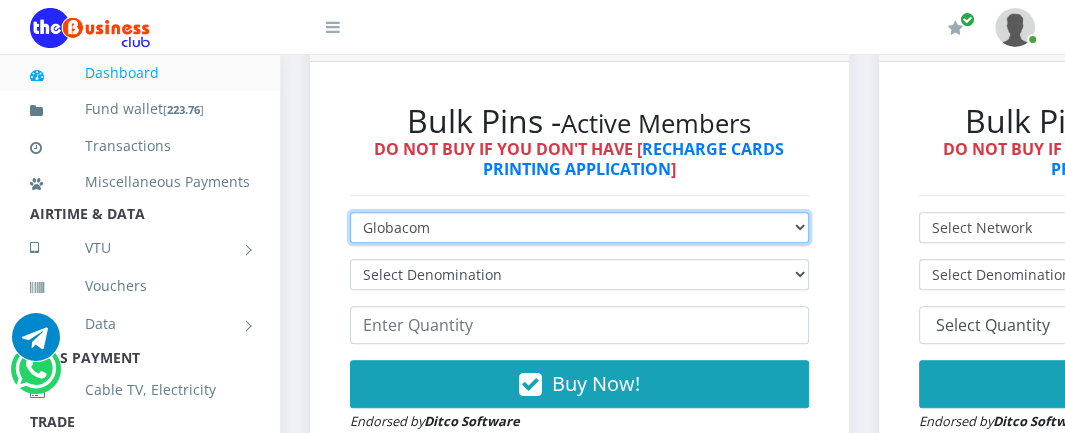 scroll, scrollTop: 710, scrollLeft: 0, axis: vertical 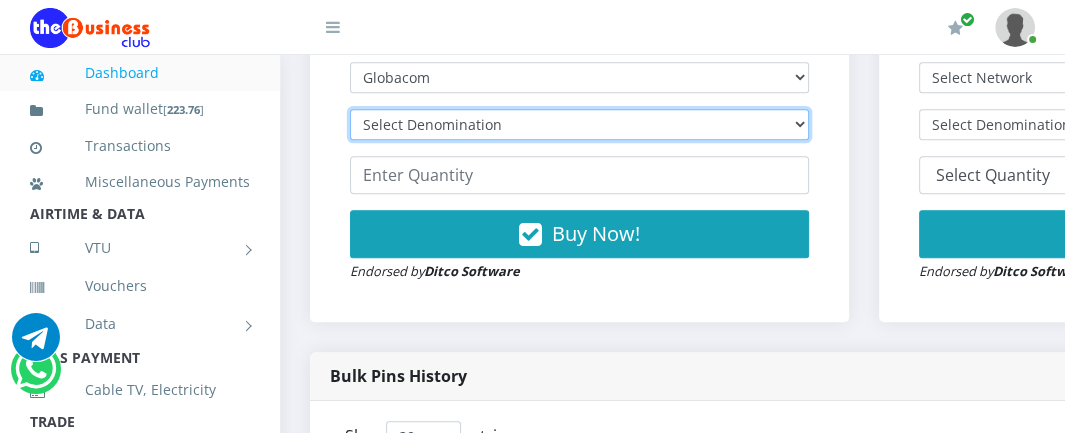 click on "Select Denomination Glo NGN100 - ₦96.55 Glo NGN200 - ₦193.10 Glo NGN500 - ₦482.75 Glo NGN1000 - ₦965.50" at bounding box center (579, 124) 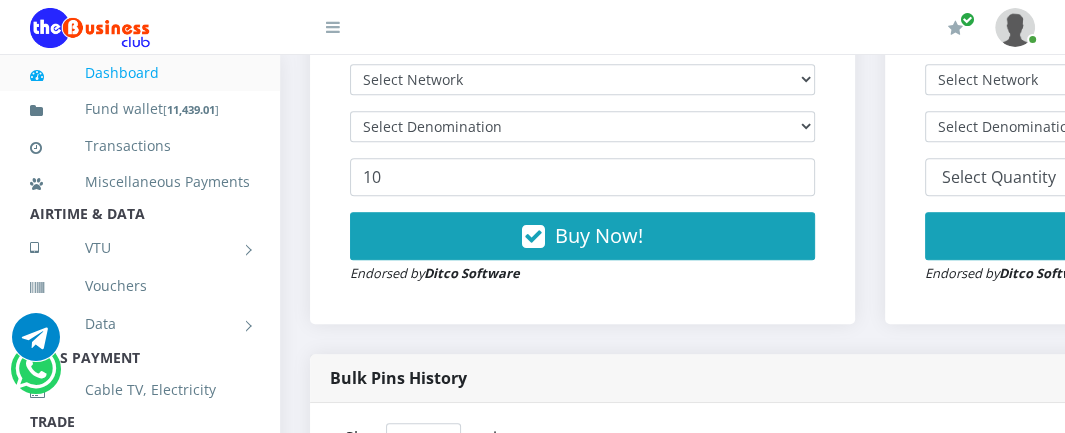 scroll, scrollTop: 0, scrollLeft: 0, axis: both 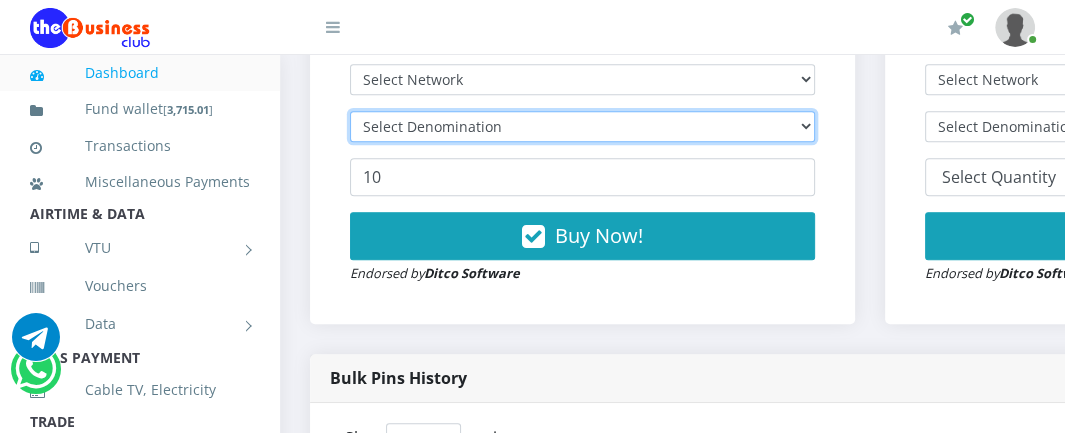 click on "Select Denomination" at bounding box center (582, 126) 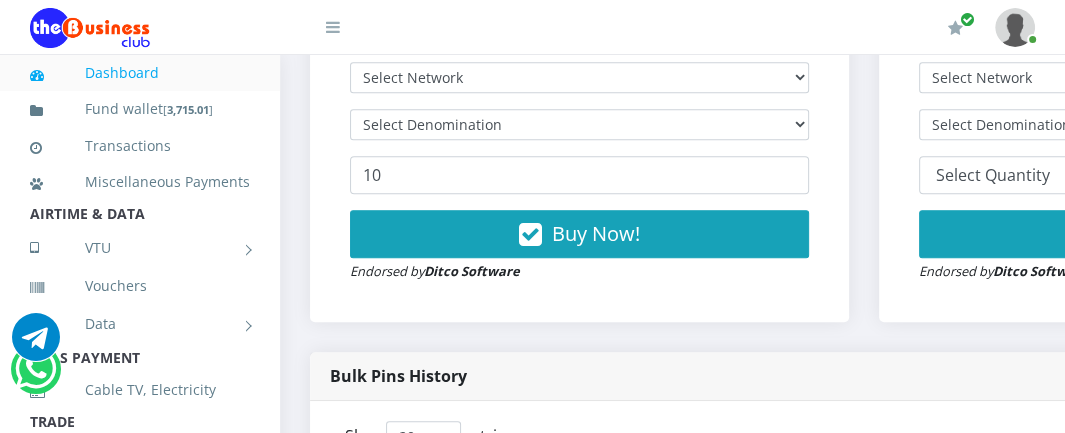 scroll, scrollTop: 0, scrollLeft: 0, axis: both 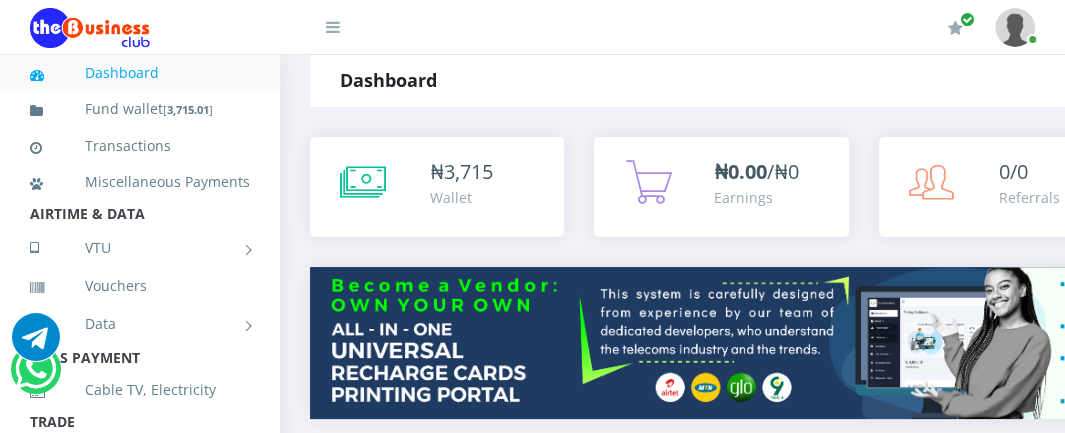 drag, startPoint x: 768, startPoint y: 51, endPoint x: 892, endPoint y: 107, distance: 136.0588 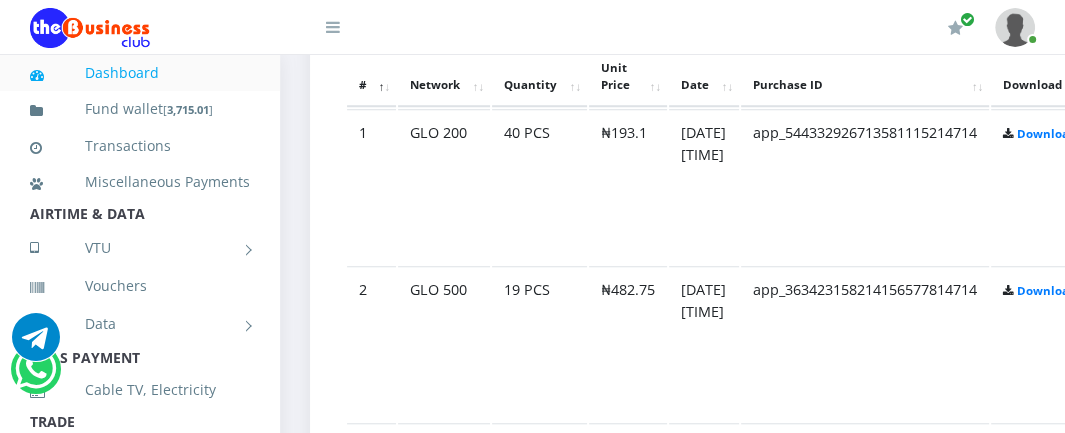 scroll, scrollTop: 1132, scrollLeft: 0, axis: vertical 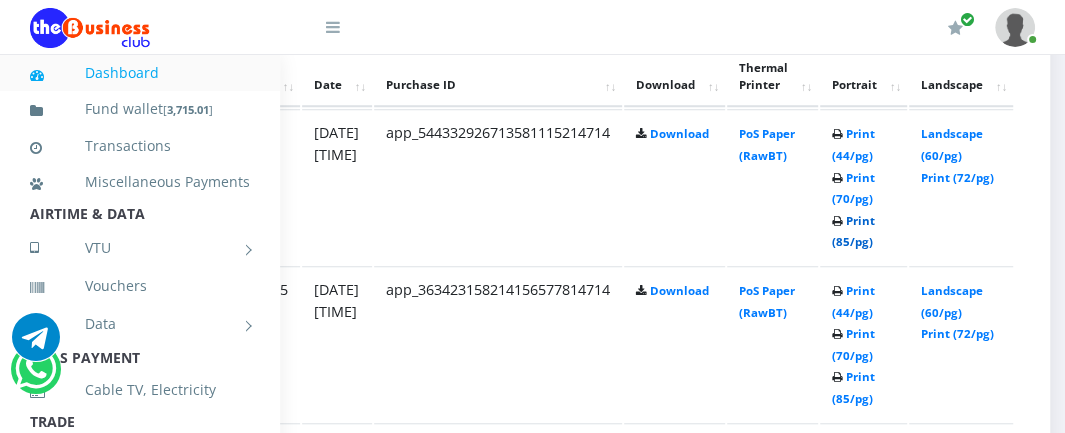 click on "Print (85/pg)" at bounding box center (853, 231) 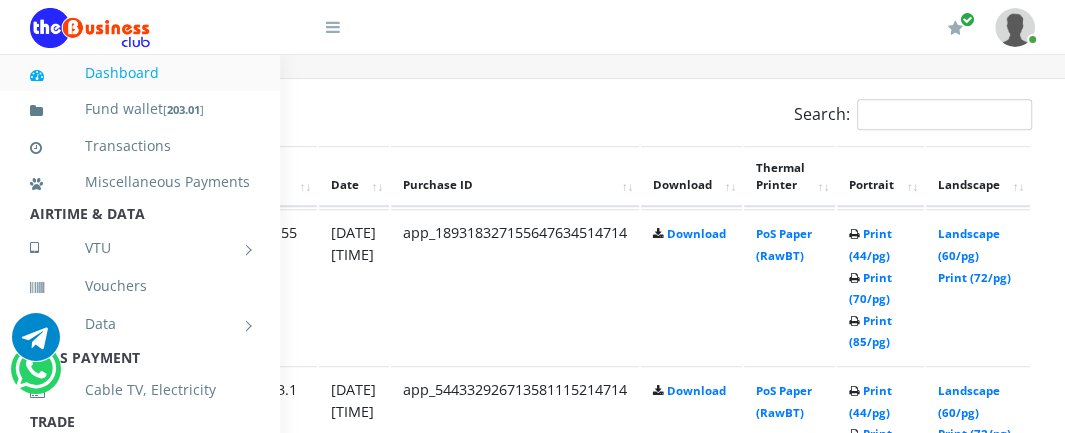 scroll, scrollTop: 0, scrollLeft: 0, axis: both 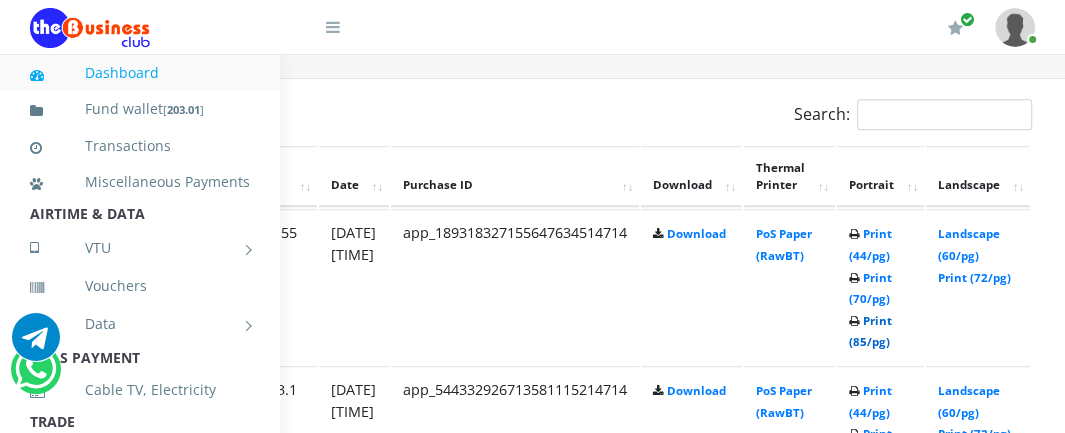 click on "Print (85/pg)" at bounding box center (870, 331) 